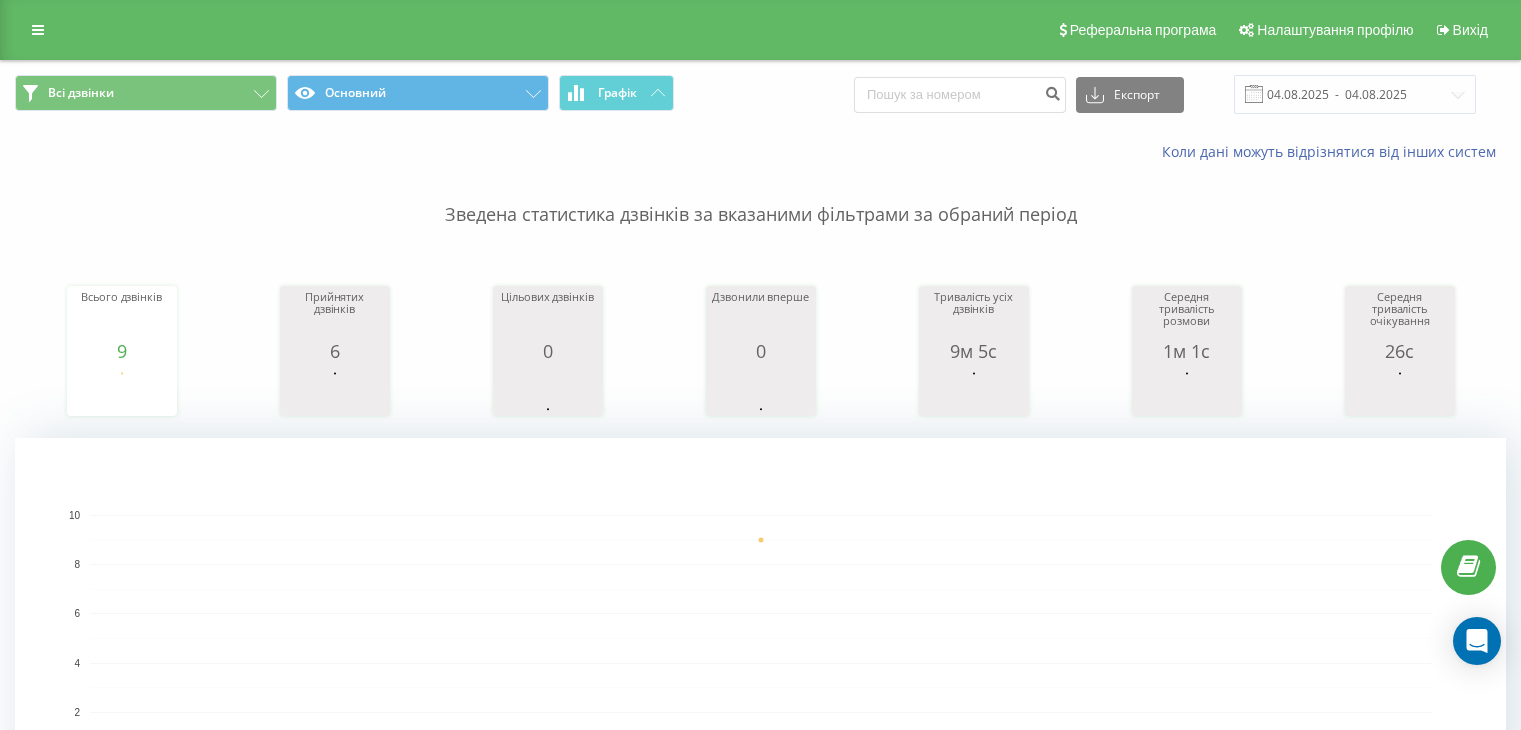 scroll, scrollTop: 0, scrollLeft: 0, axis: both 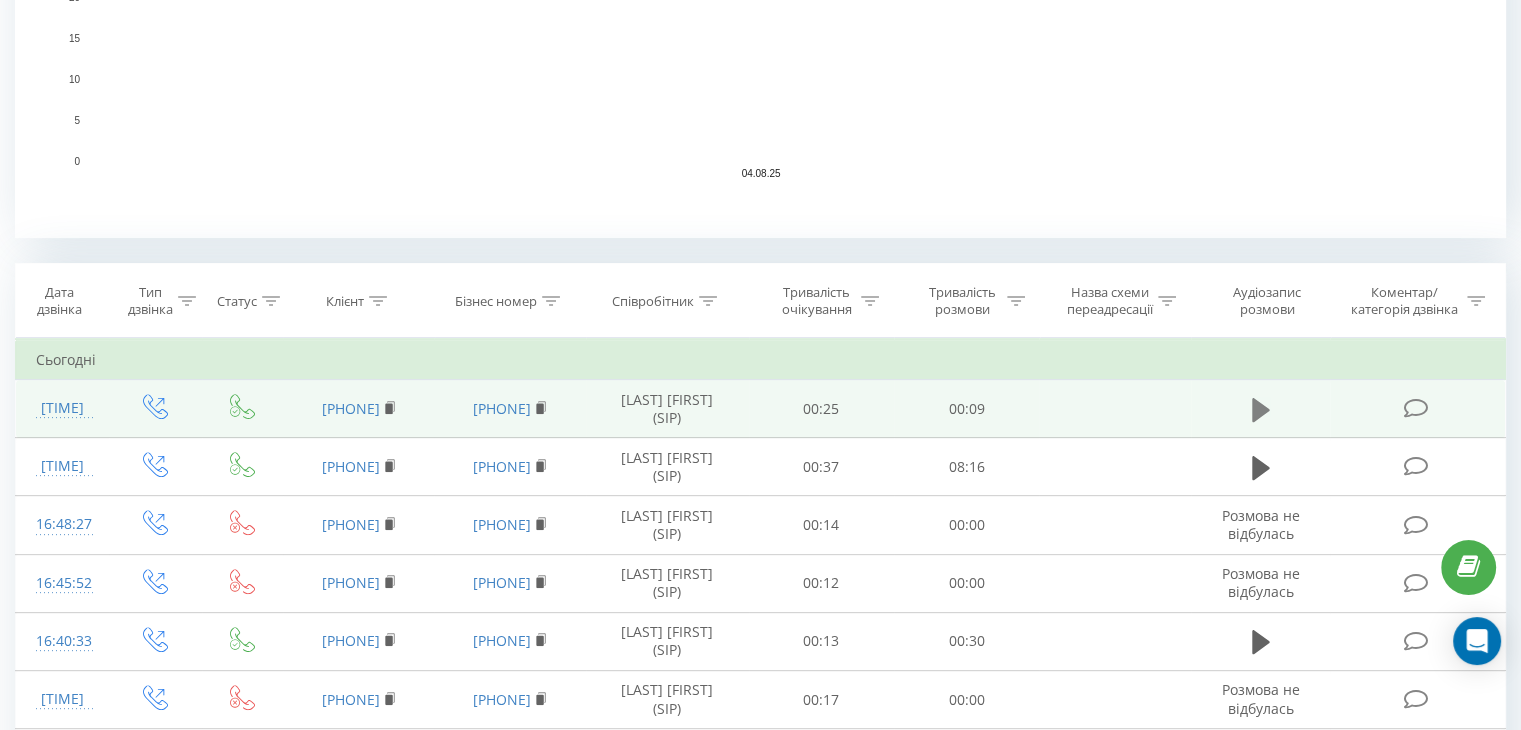 click 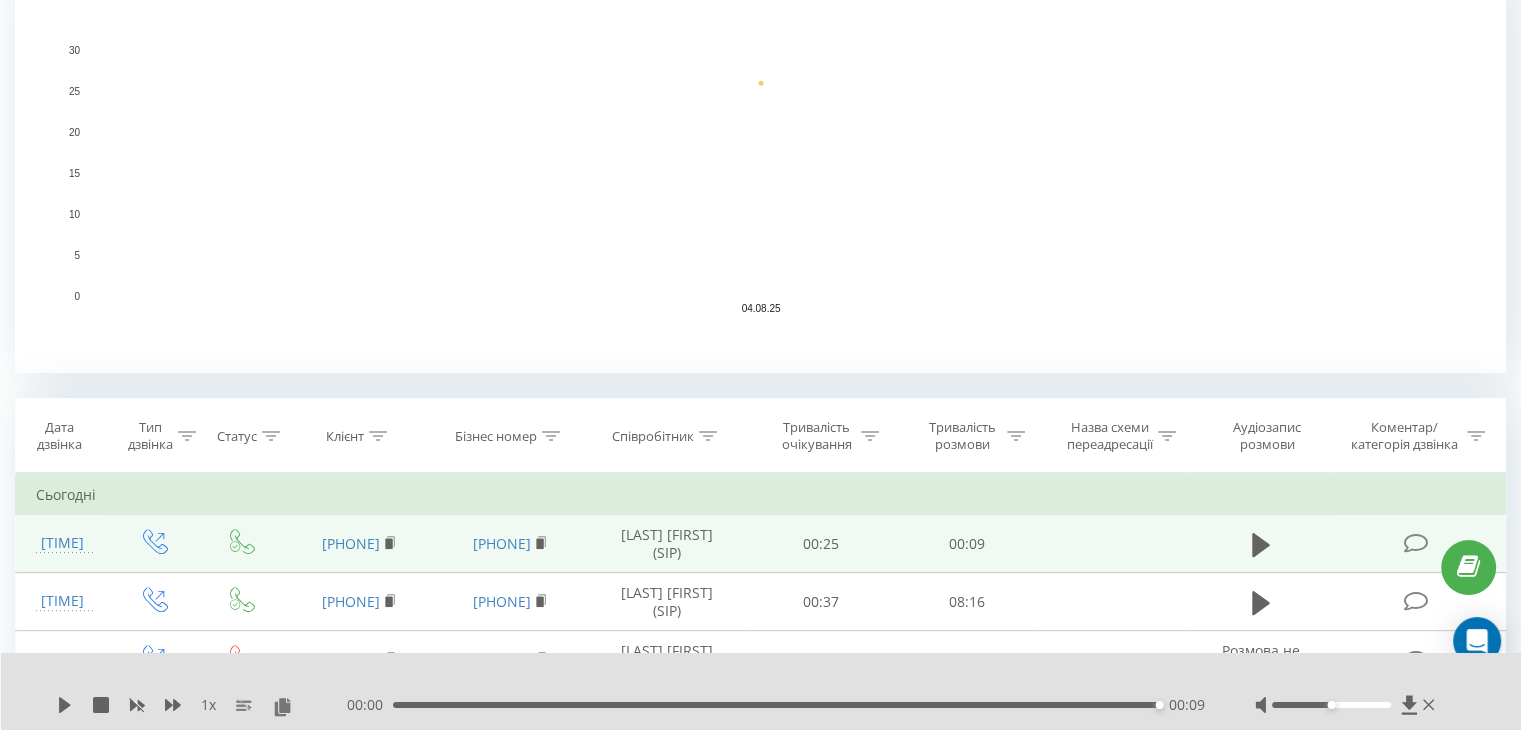 scroll, scrollTop: 100, scrollLeft: 0, axis: vertical 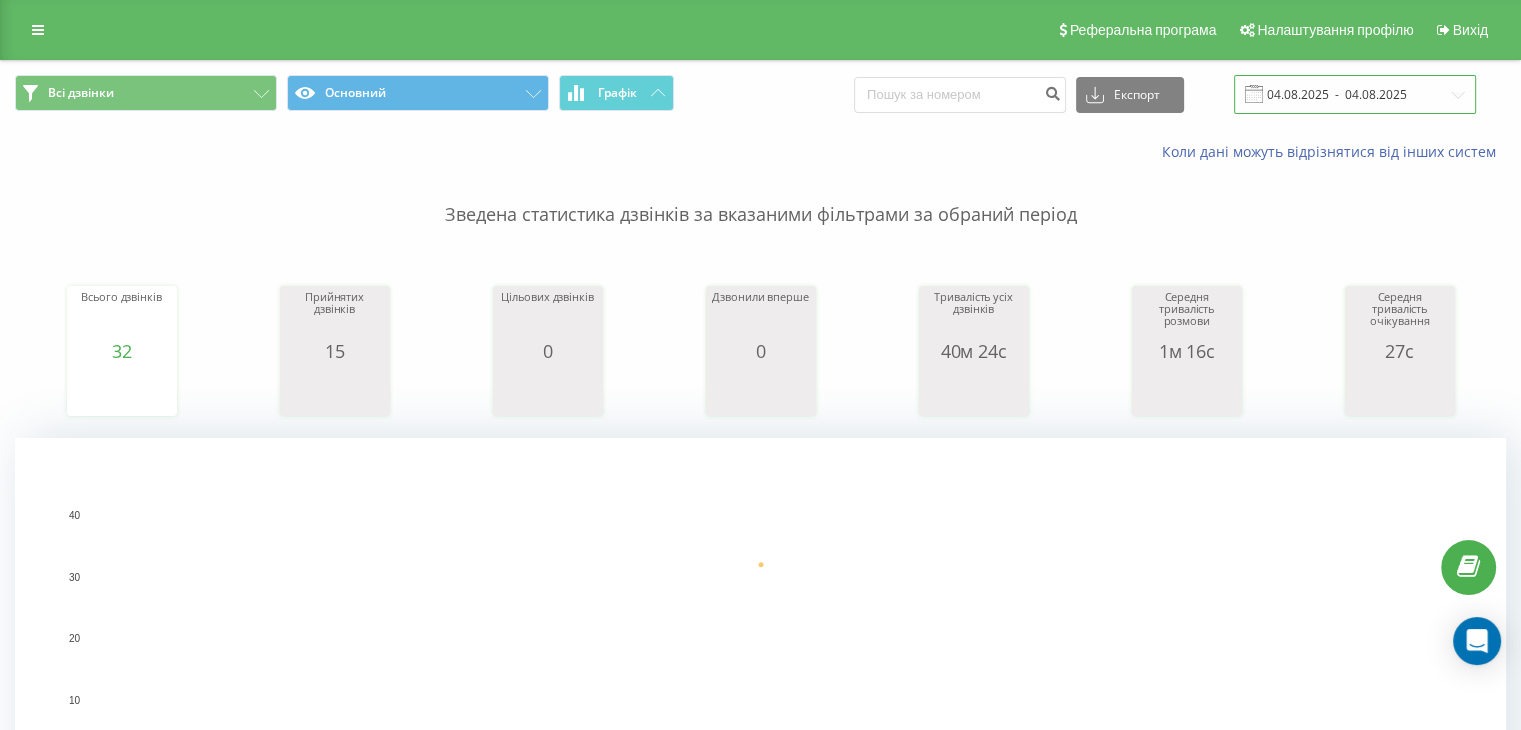 click on "04.08.2025  -  04.08.2025" at bounding box center (1355, 94) 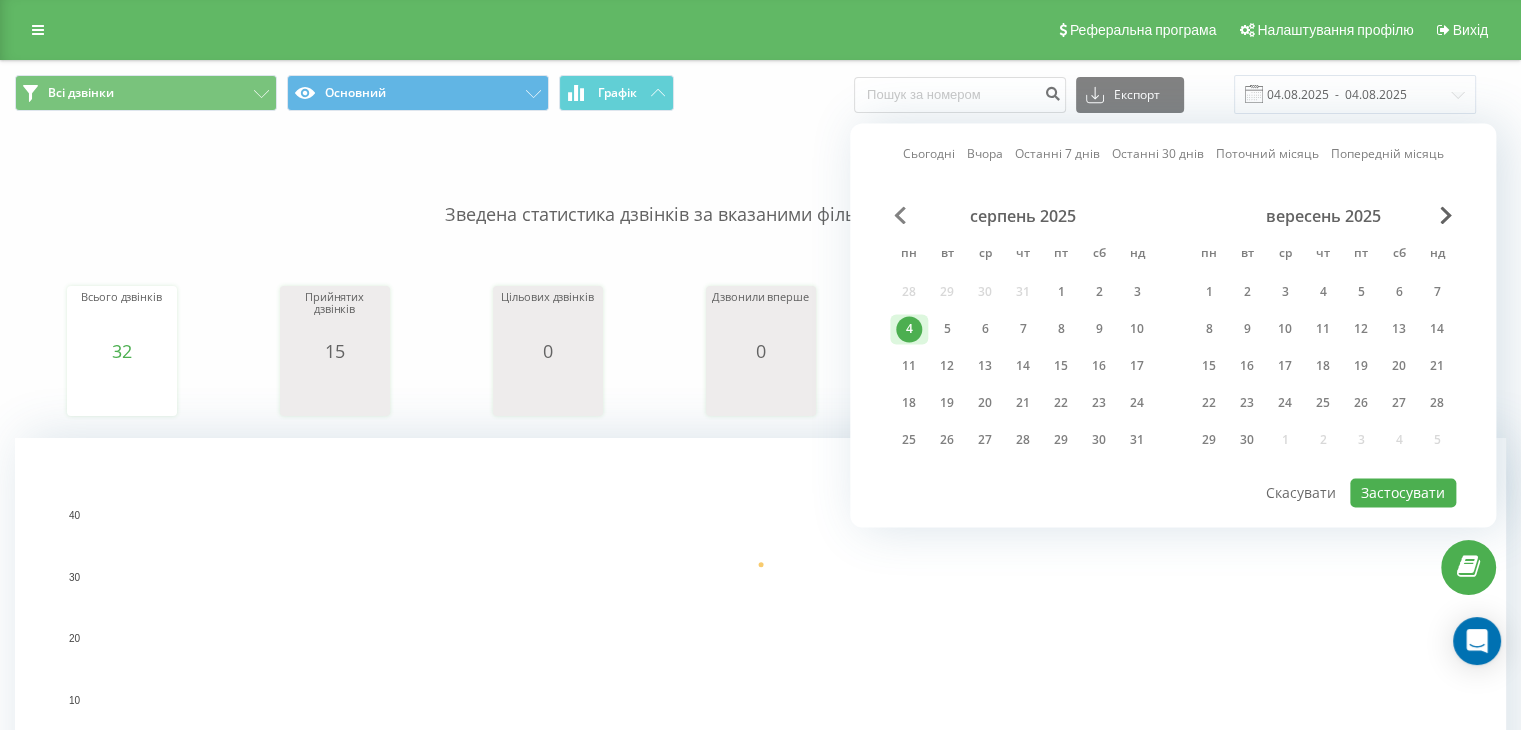 click at bounding box center [900, 215] 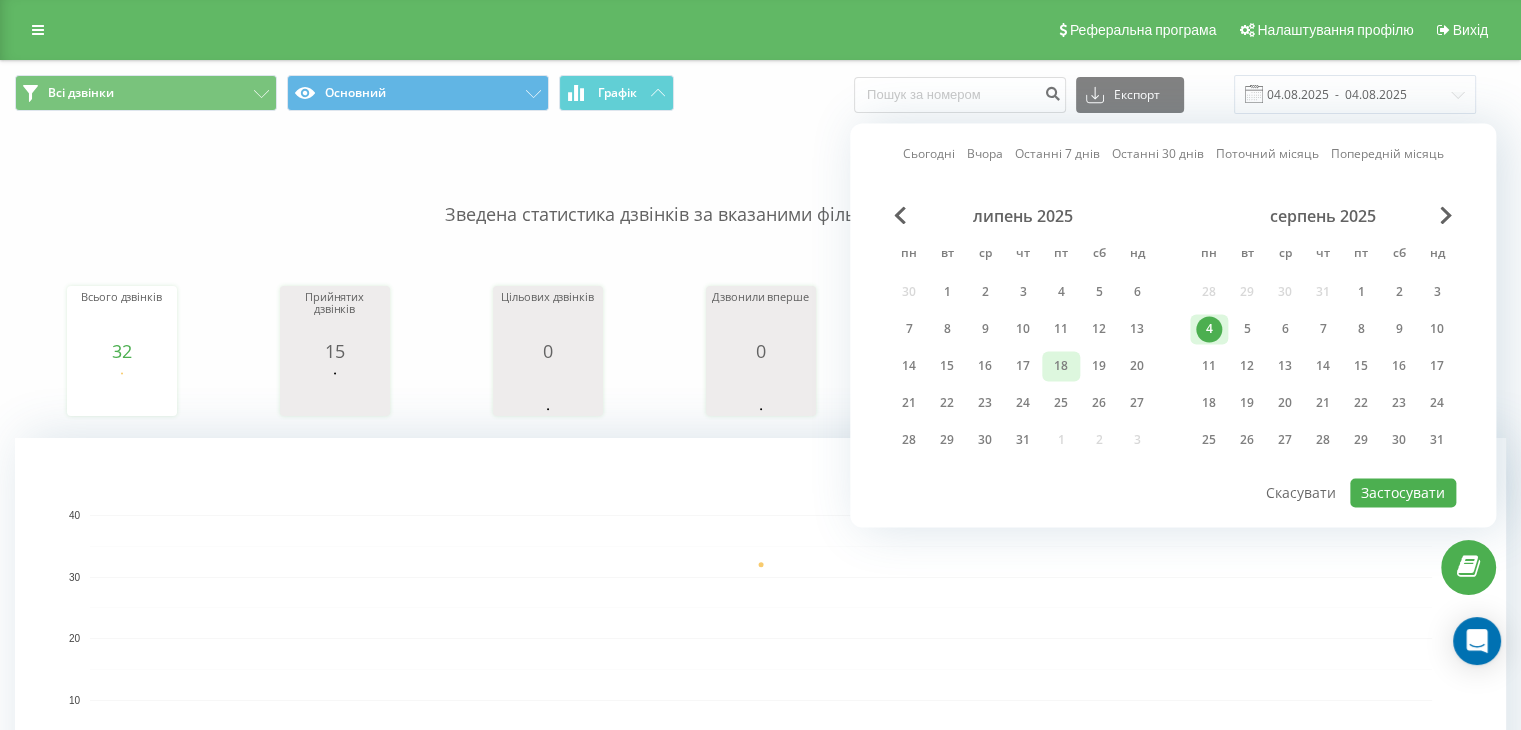 click on "18" at bounding box center [1061, 366] 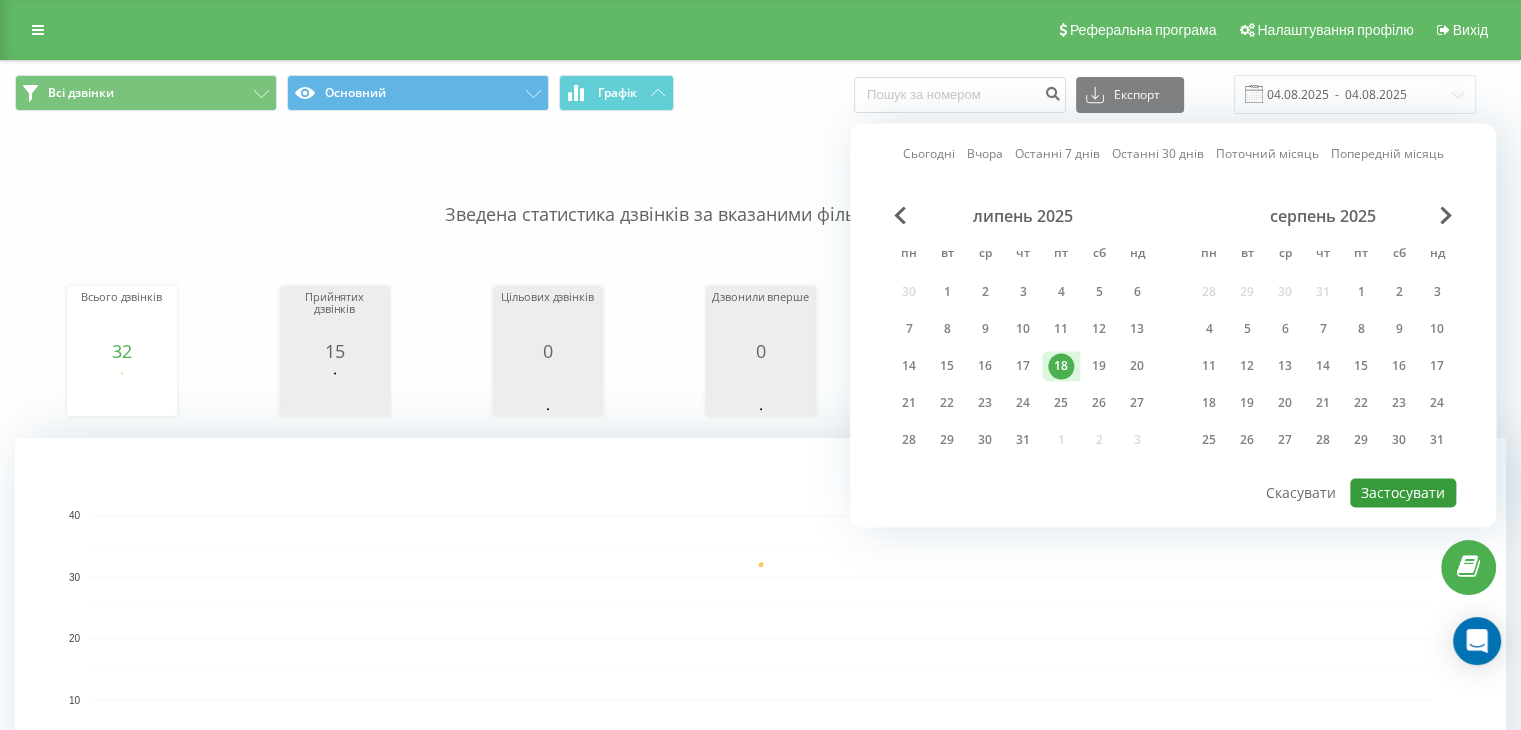 click on "Застосувати" at bounding box center (1403, 492) 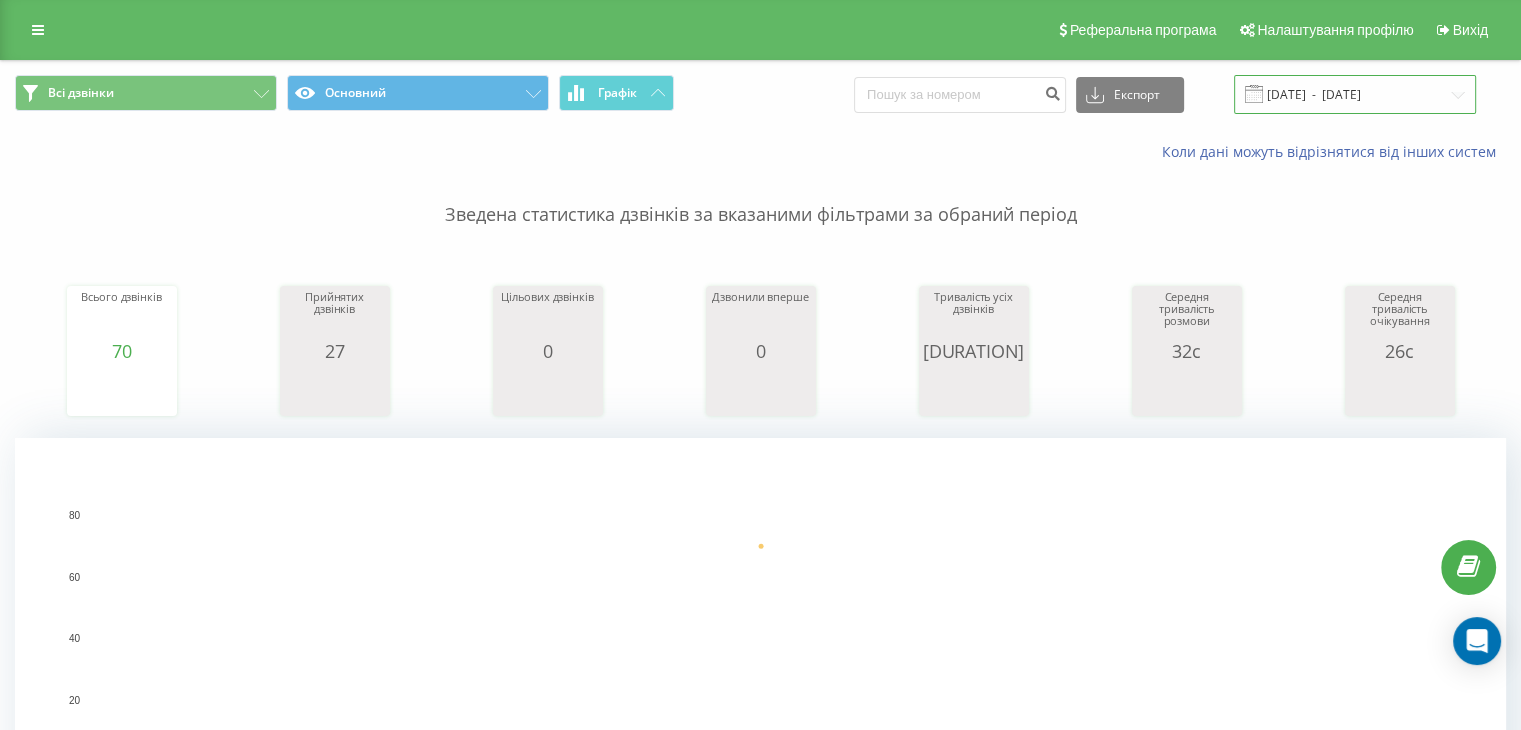 click on "[DATE]  -  [DATE]" at bounding box center (1355, 94) 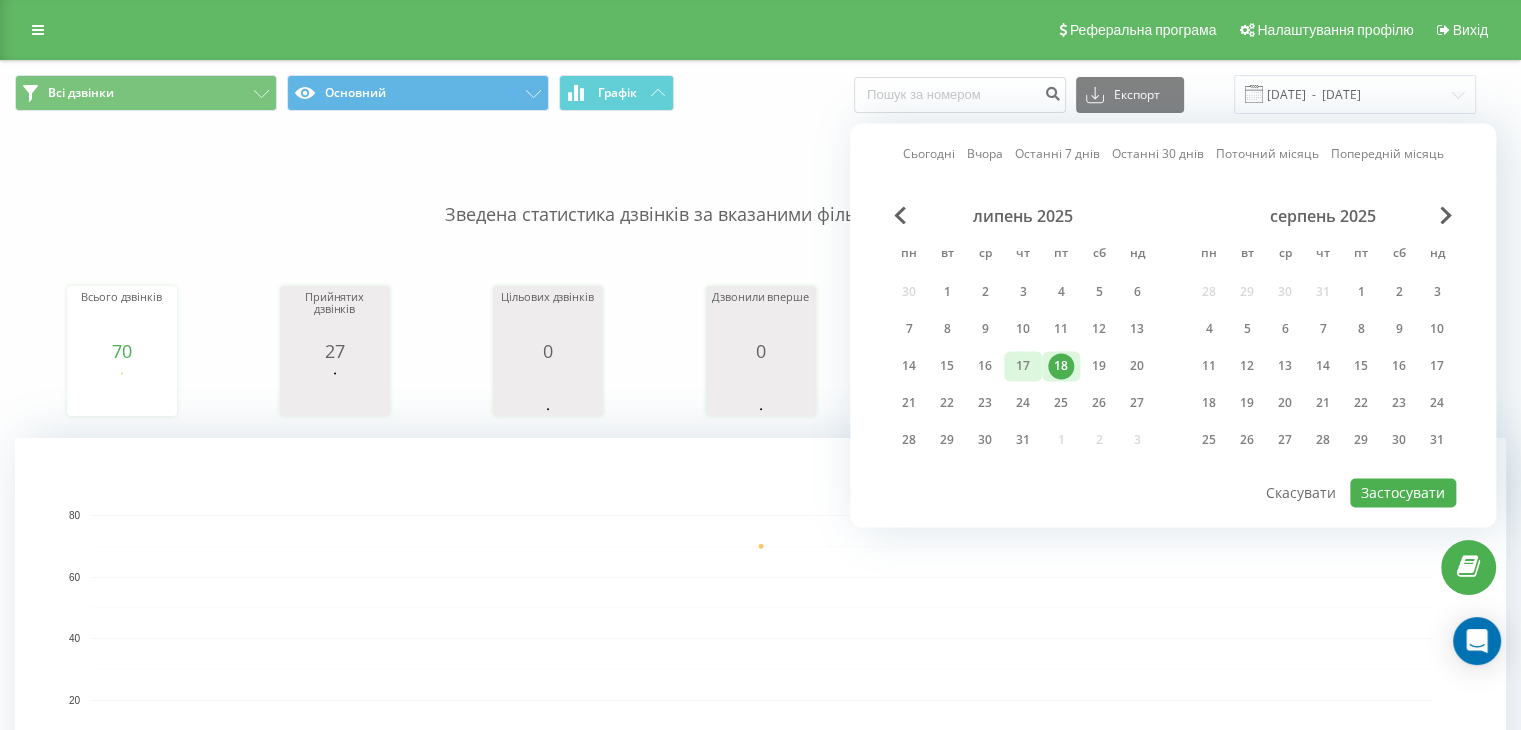 click on "17" at bounding box center (1023, 366) 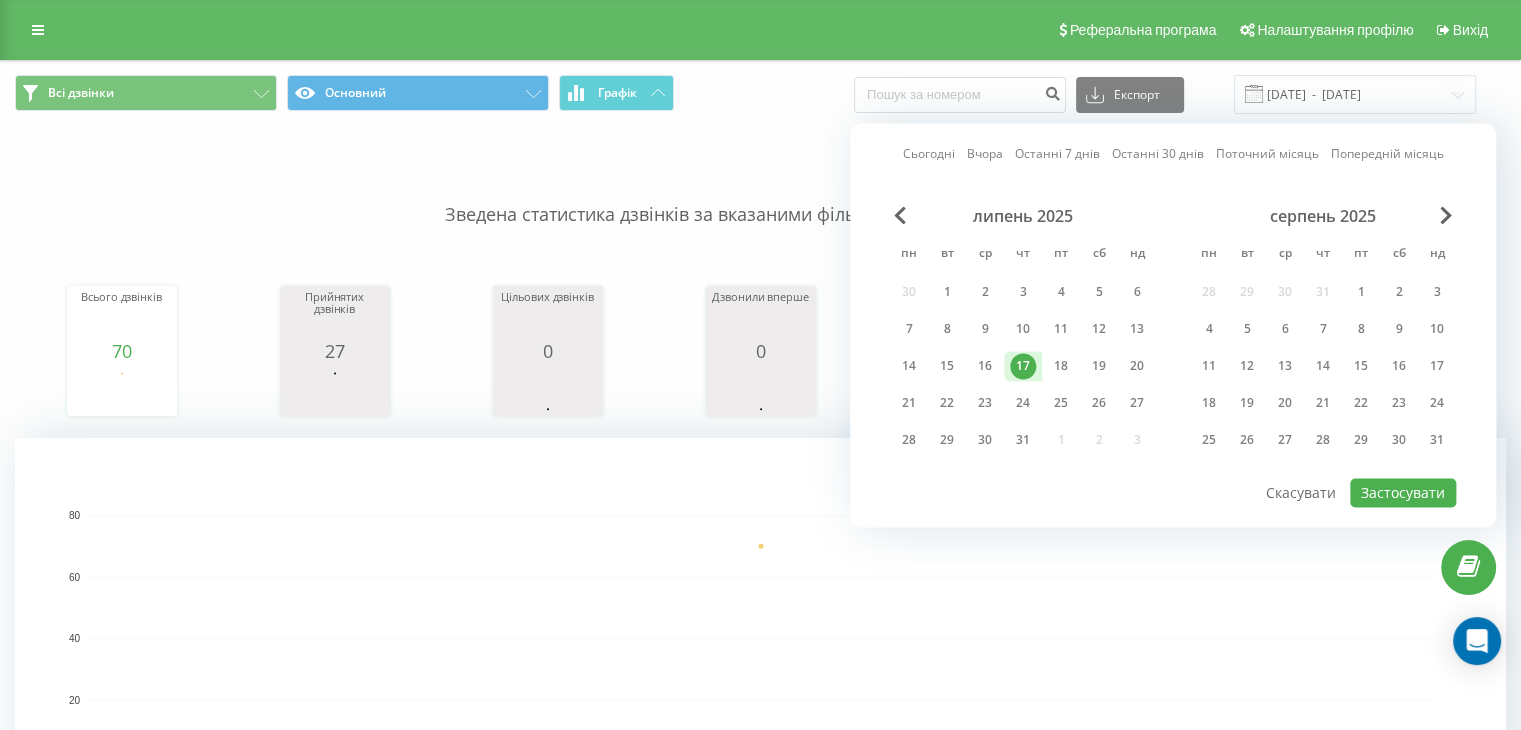 click on "17" at bounding box center (1023, 366) 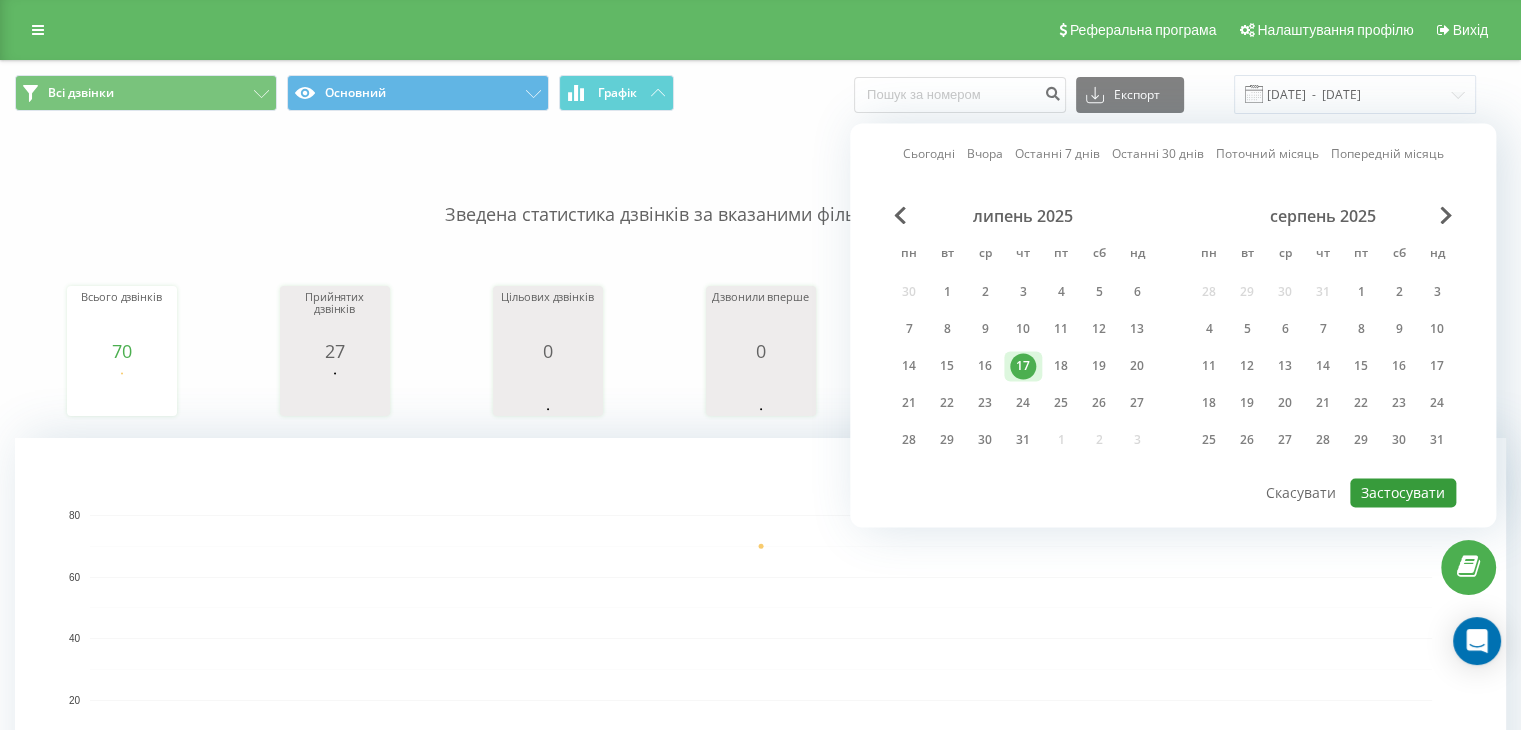 click on "Застосувати" at bounding box center (1403, 492) 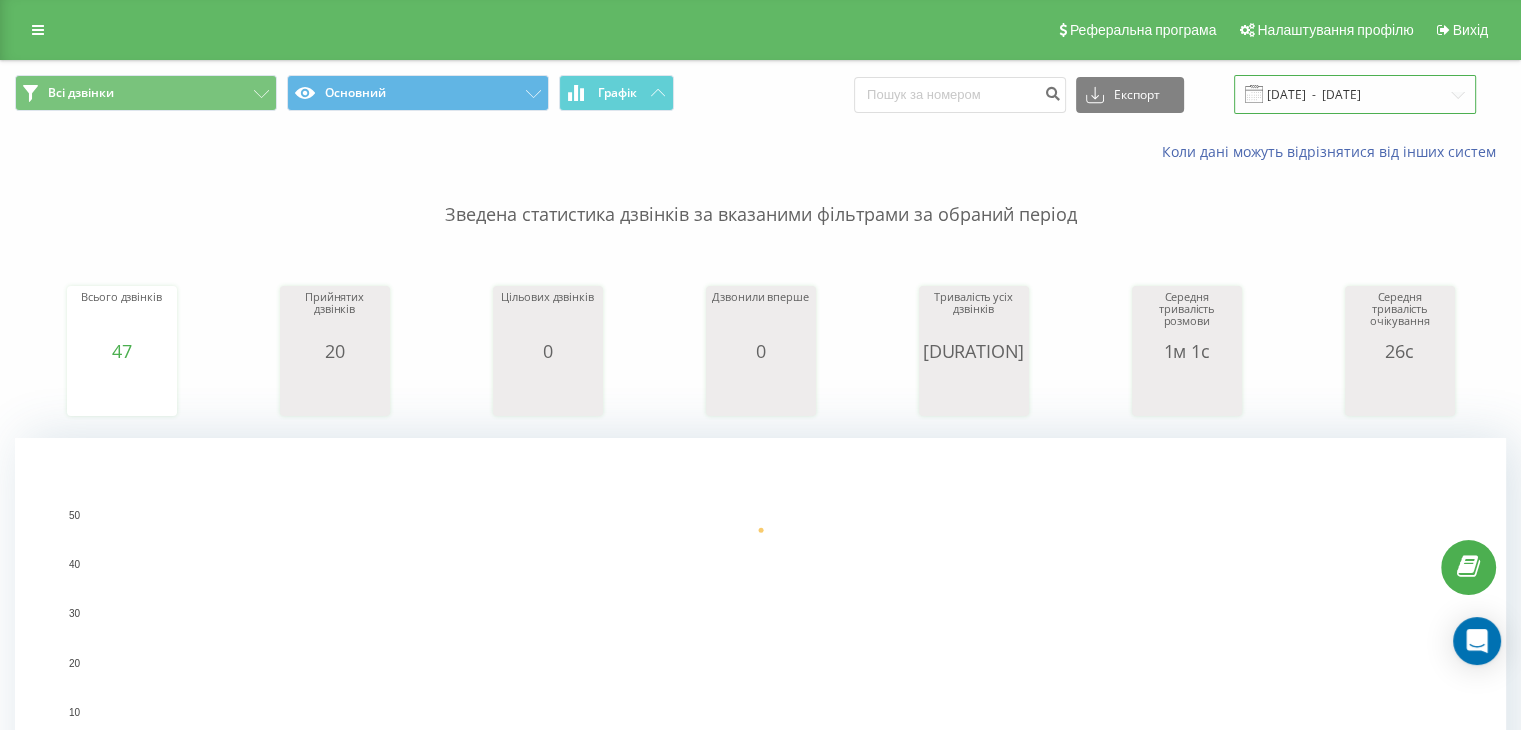 click on "[DATE]  -  [DATE]" at bounding box center (1355, 94) 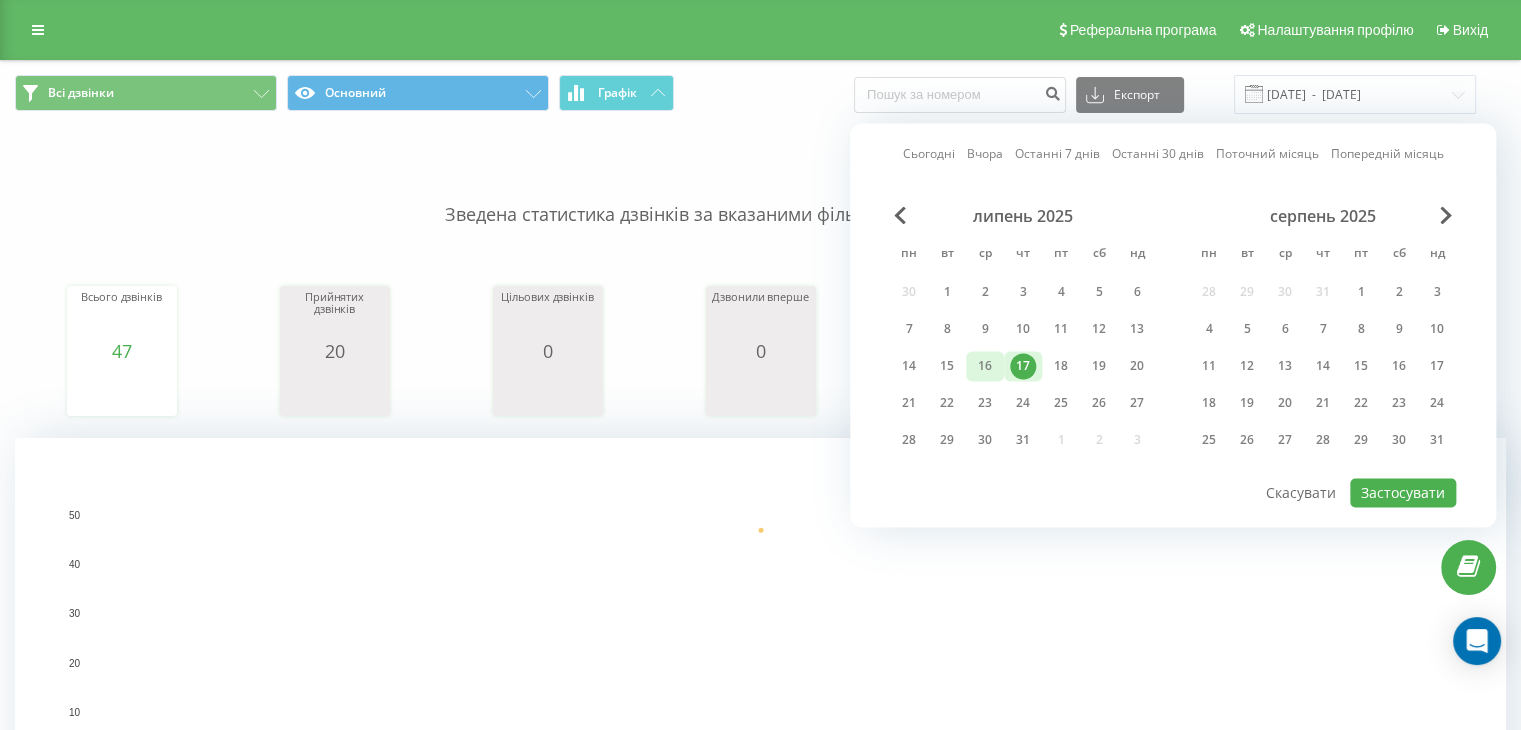 click on "16" at bounding box center [985, 366] 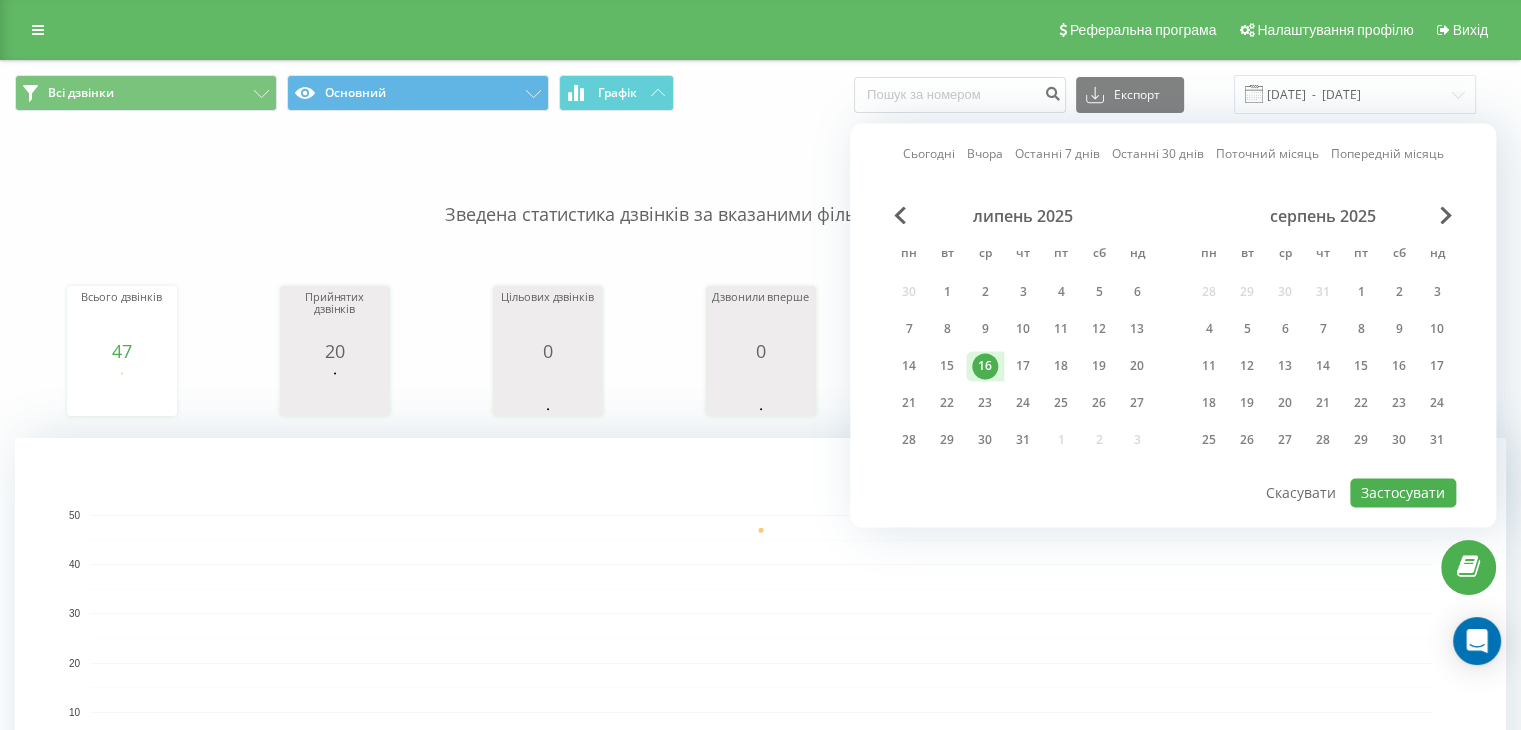 click on "16" at bounding box center (985, 366) 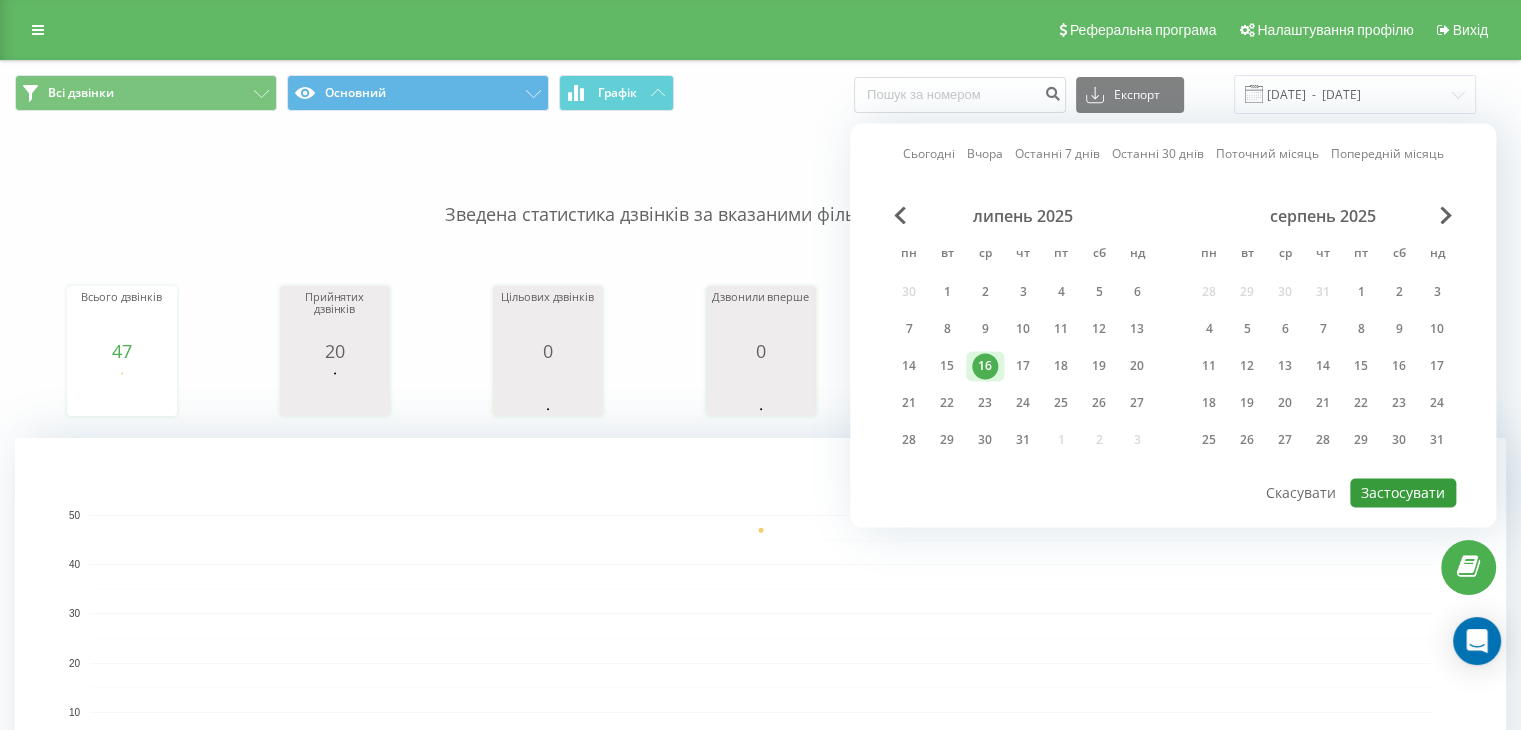 click on "Застосувати" at bounding box center [1403, 492] 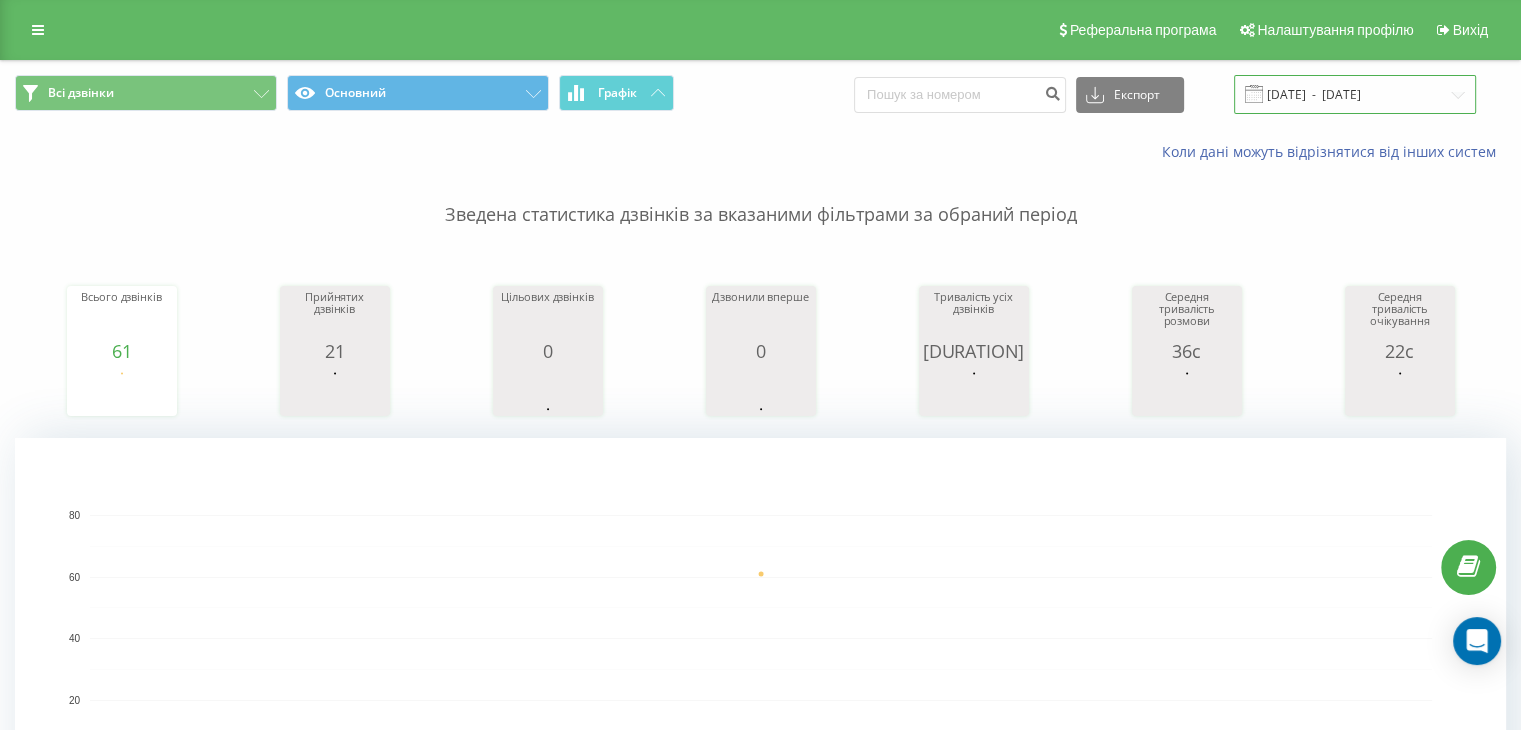 click on "[DATE]  -  [DATE]" at bounding box center (1355, 94) 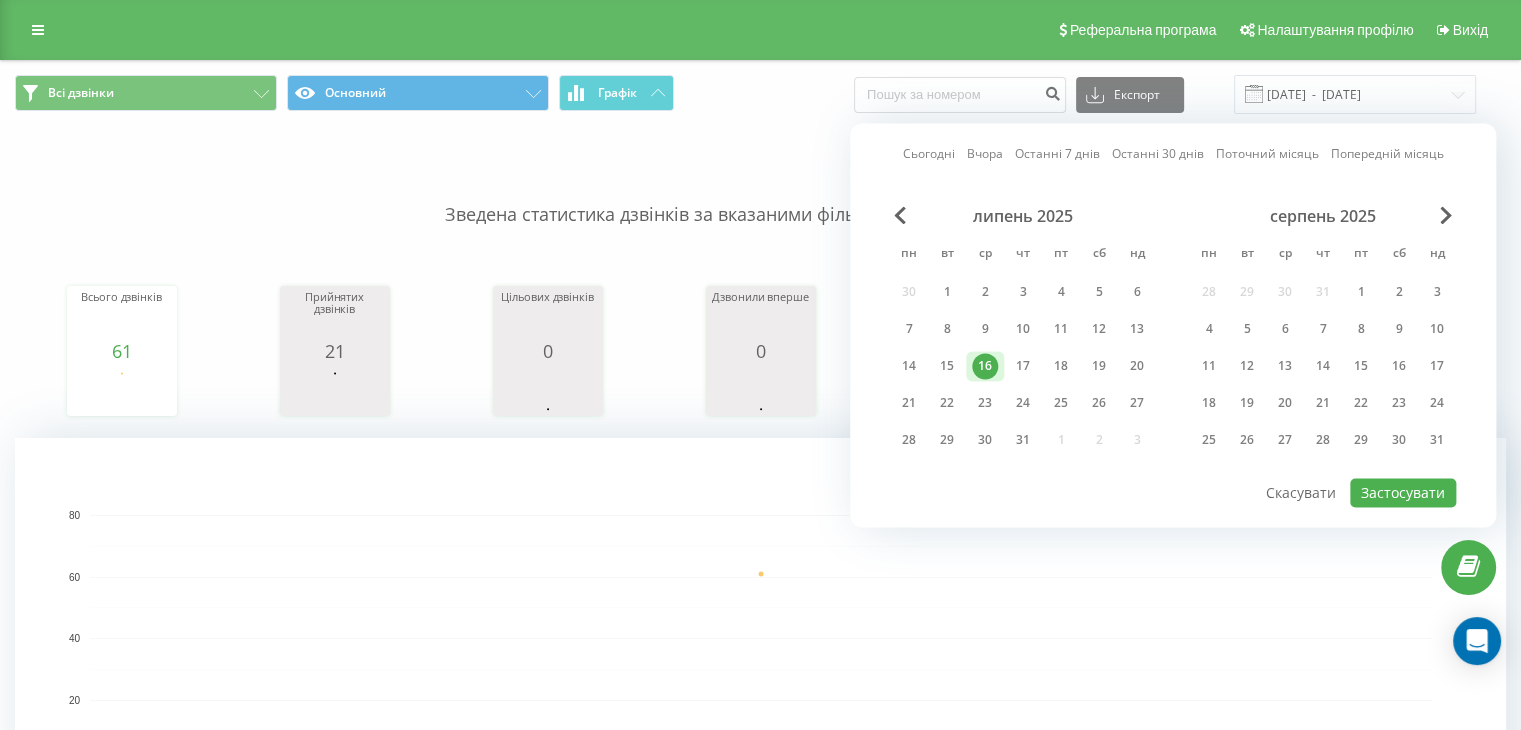 click on "Сьогодні Вчора Останні 7 днів Останні 30 днів Поточний місяць Попередній місяць липень 2025 пн вт ср чт пт сб нд 30 1 2 3 4 5 6 7 8 9 10 11 12 13 14 15 16 17 18 19 20 21 22 23 24 25 26 27 28 29 30 31 1 2 3 серпень 2025 пн вт ср чт пт сб нд 28 29 30 31 1 2 3 4 5 6 7 8 9 10 11 12 13 14 15 16 17 18 19 20 21 22 23 24 25 26 27 28 29 30 31 Застосувати Скасувати" at bounding box center (1173, 325) 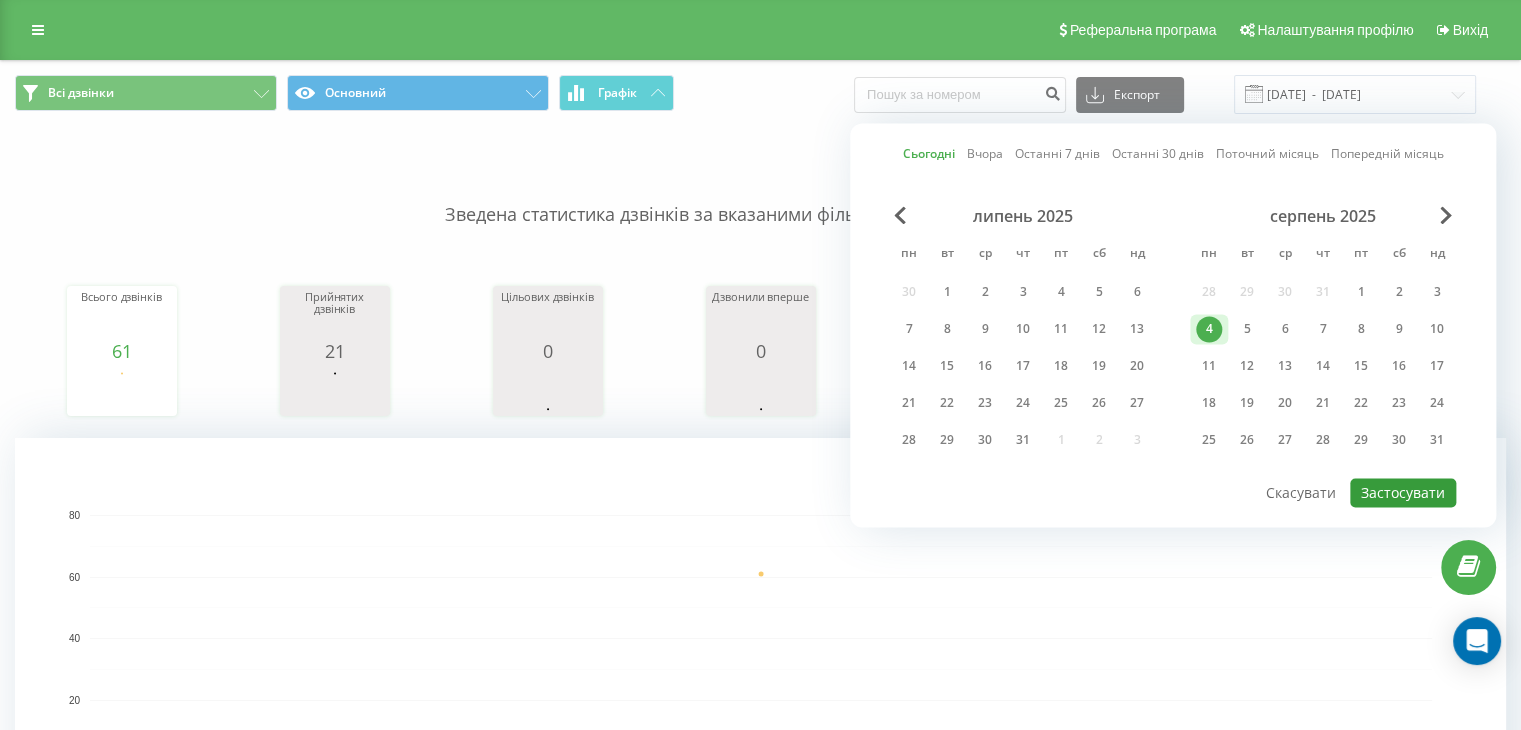 click on "Застосувати" at bounding box center [1403, 492] 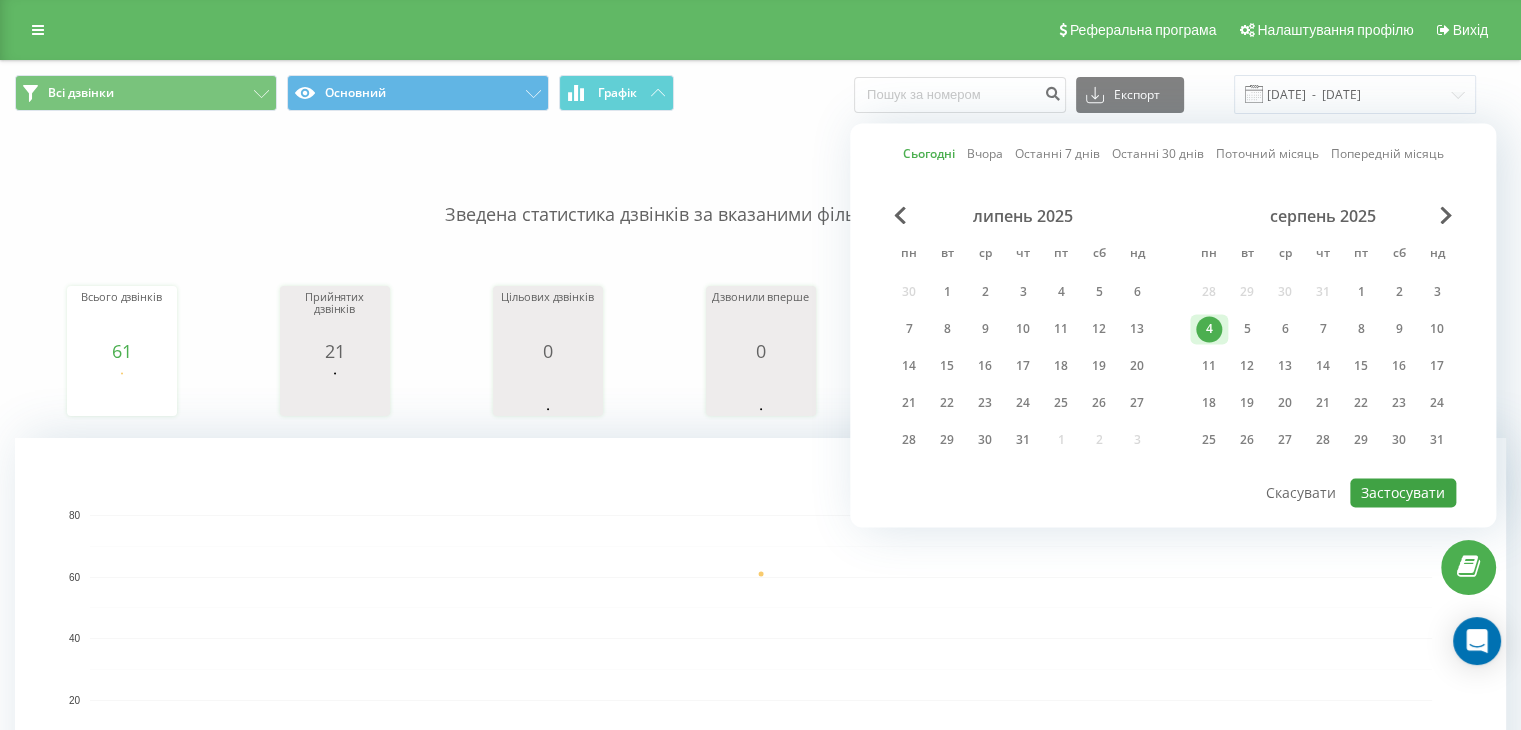 type on "04.08.2025  -  04.08.2025" 